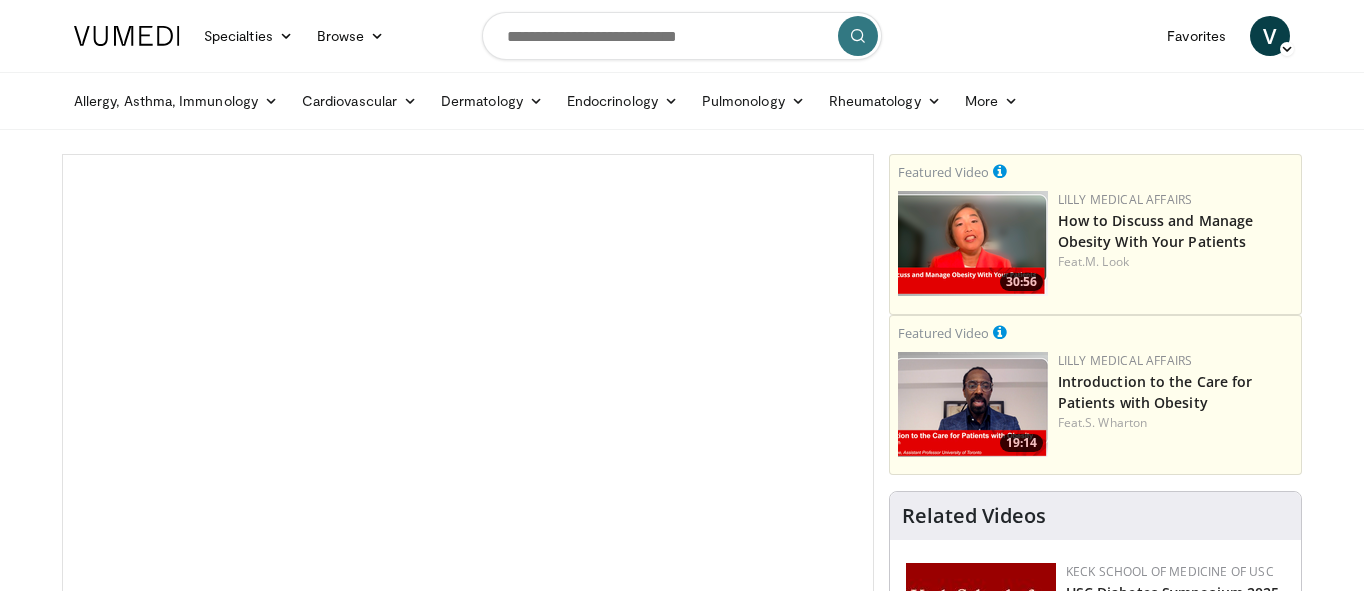 scroll, scrollTop: 18, scrollLeft: 0, axis: vertical 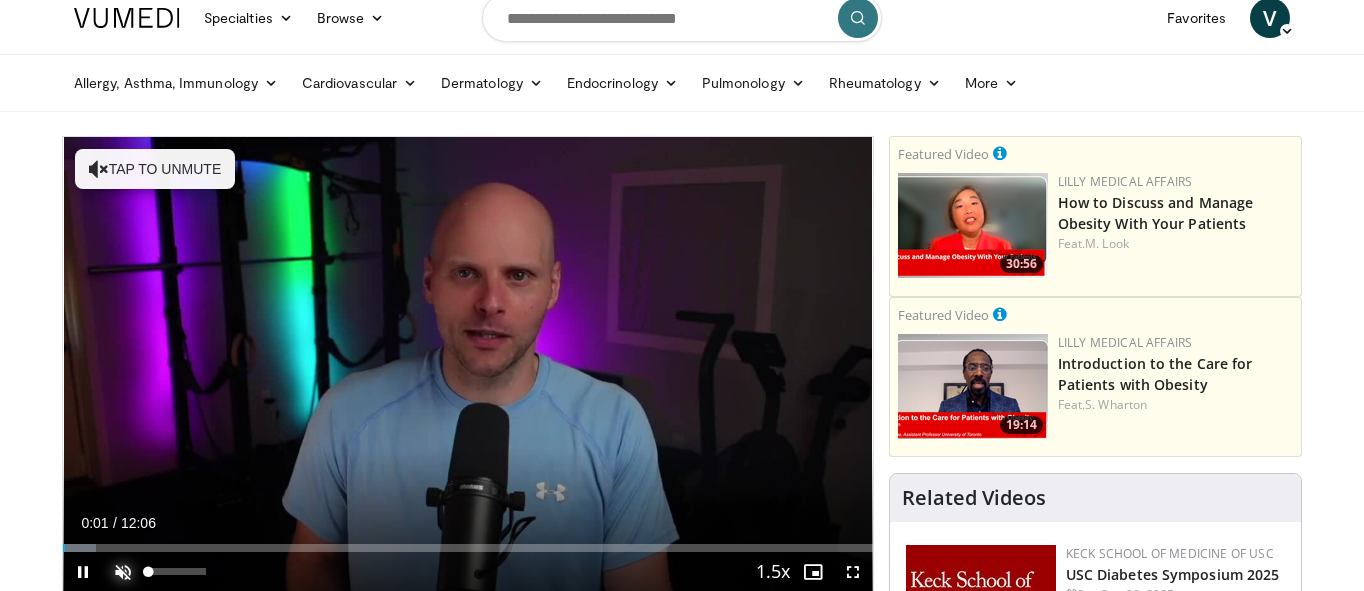 click at bounding box center [123, 572] 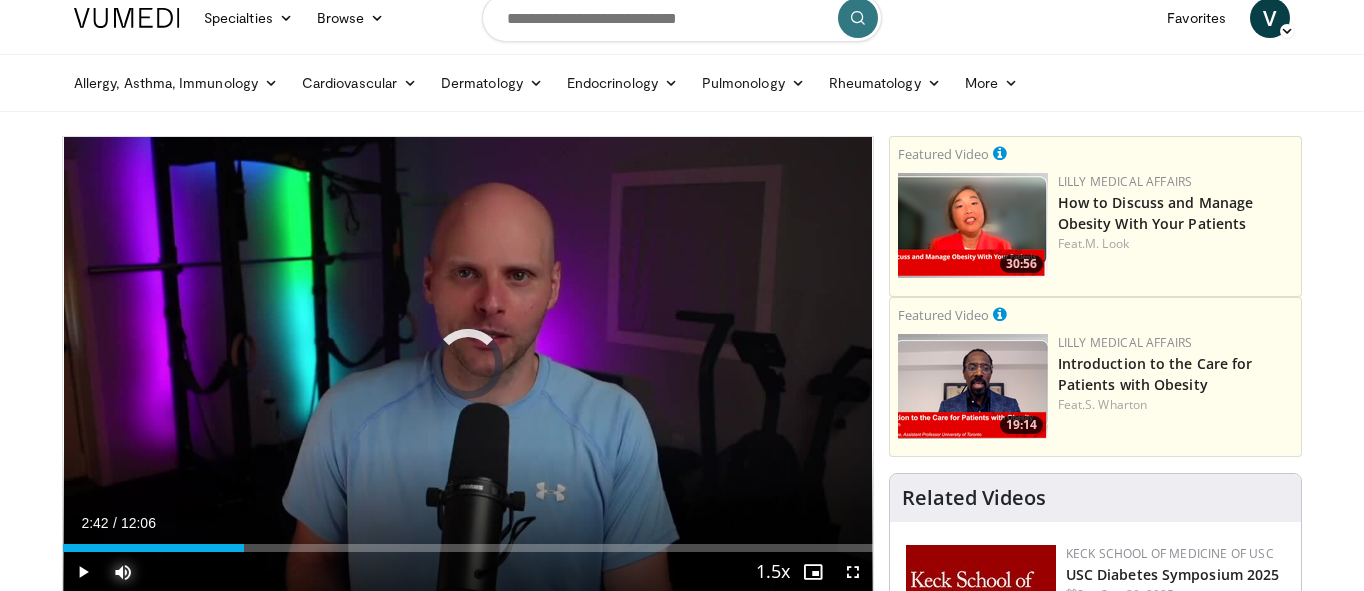 drag, startPoint x: 280, startPoint y: 545, endPoint x: 204, endPoint y: 553, distance: 76.41989 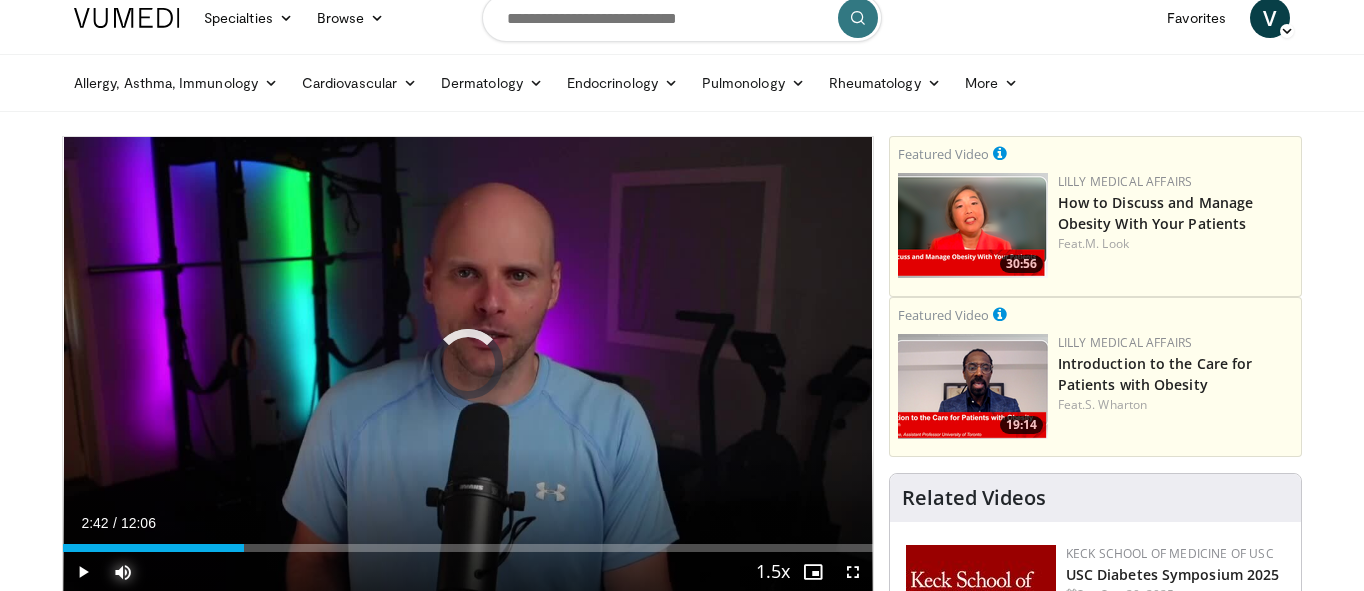 click on "Current Time  2:42 / Duration  12:06 Play Skip Backward Skip Forward Mute Loaded :  0.00% 02:42 02:38 Stream Type  LIVE Seek to live, currently behind live LIVE   1.5x Playback Rate 0.5x 0.75x 1x 1.25x 1.5x , selected 1.75x 2x Chapters Chapters Descriptions descriptions off , selected Captions captions settings , opens captions settings dialog captions off , selected Audio Track en (Main) , selected Fullscreen Enable picture-in-picture mode" at bounding box center [468, 572] 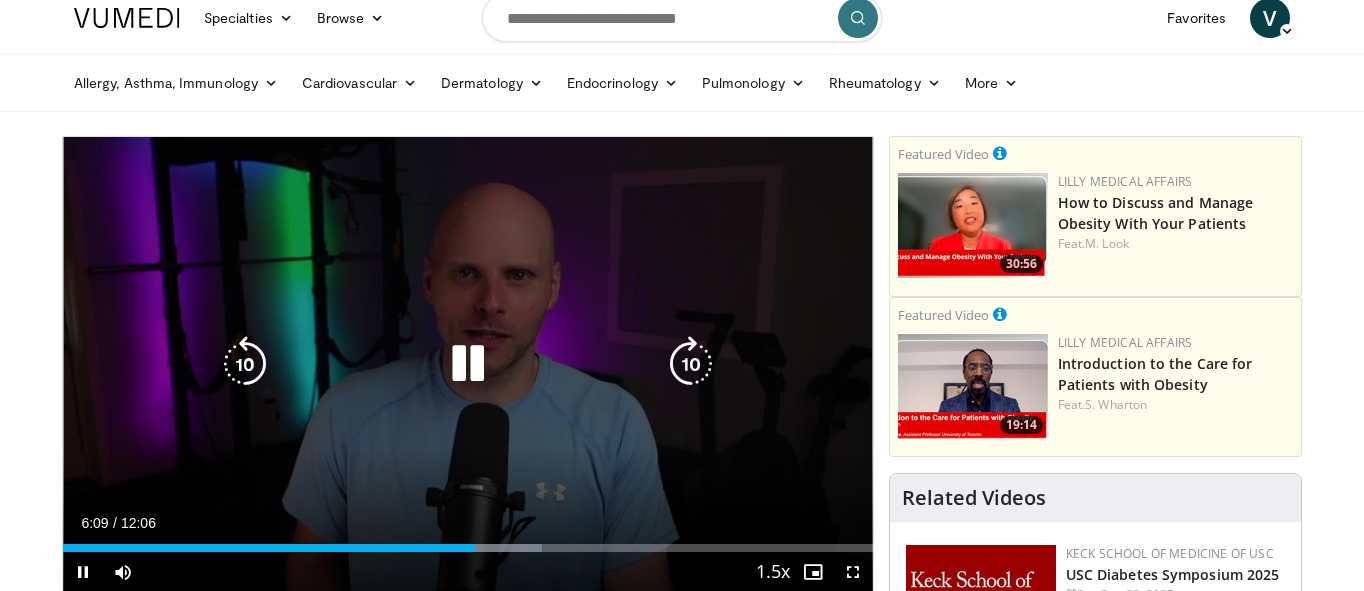 click at bounding box center [245, 364] 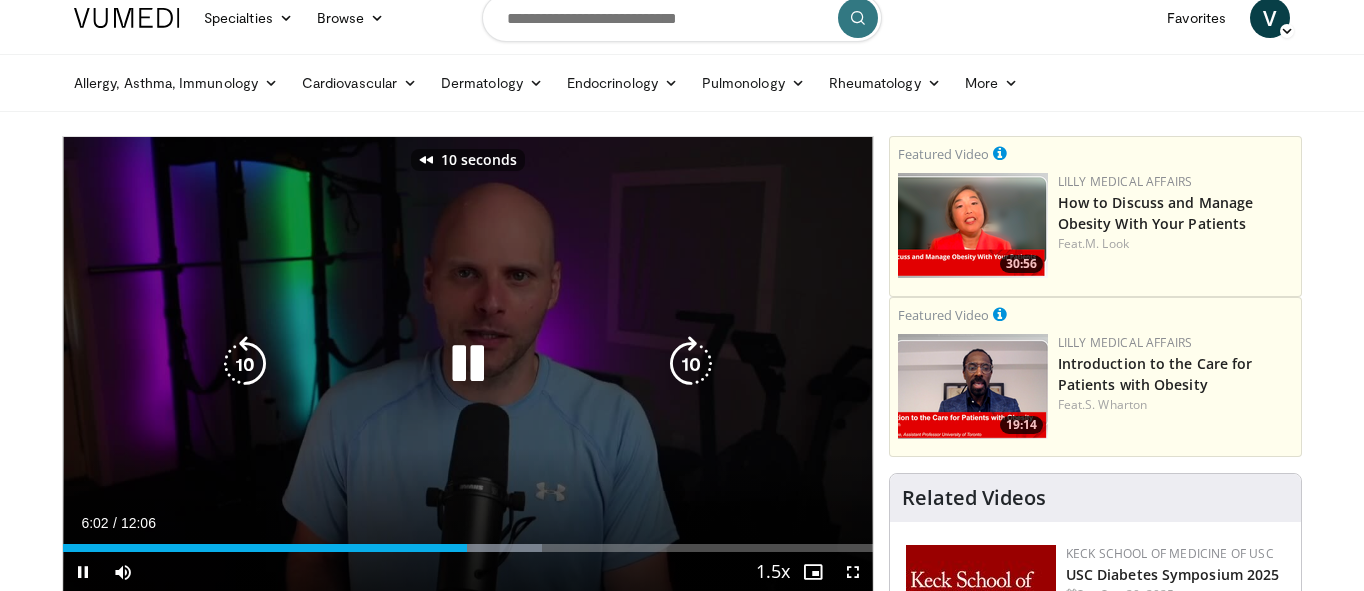 click at bounding box center [245, 364] 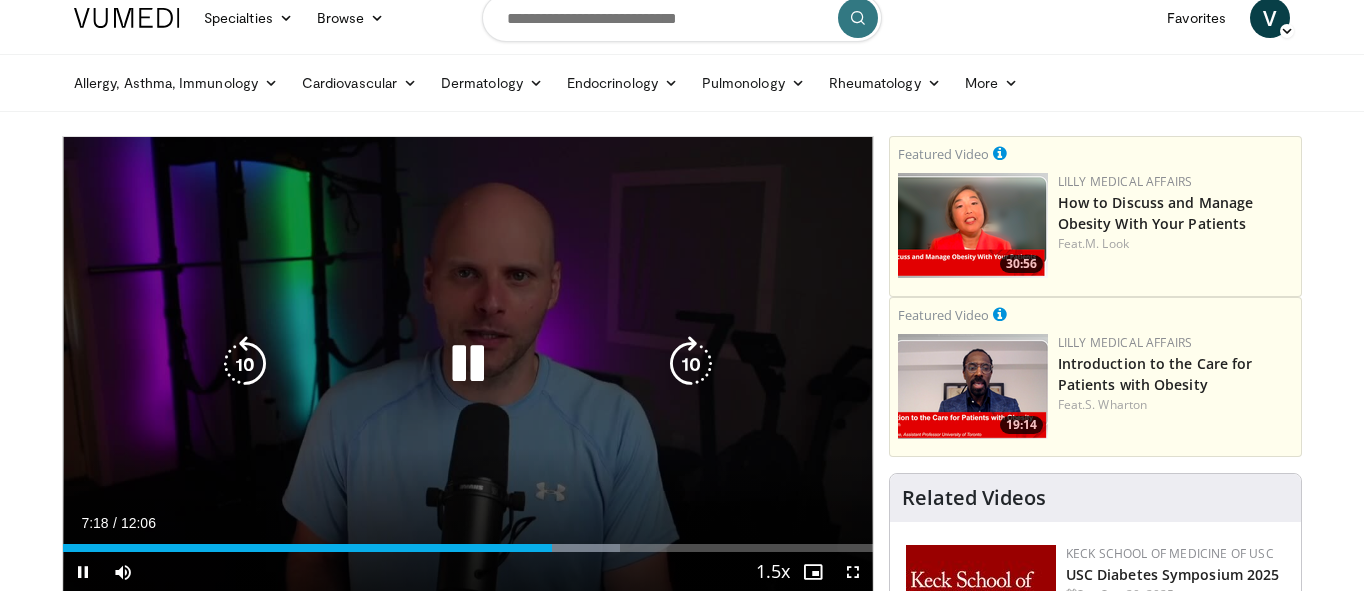 scroll, scrollTop: 30, scrollLeft: 0, axis: vertical 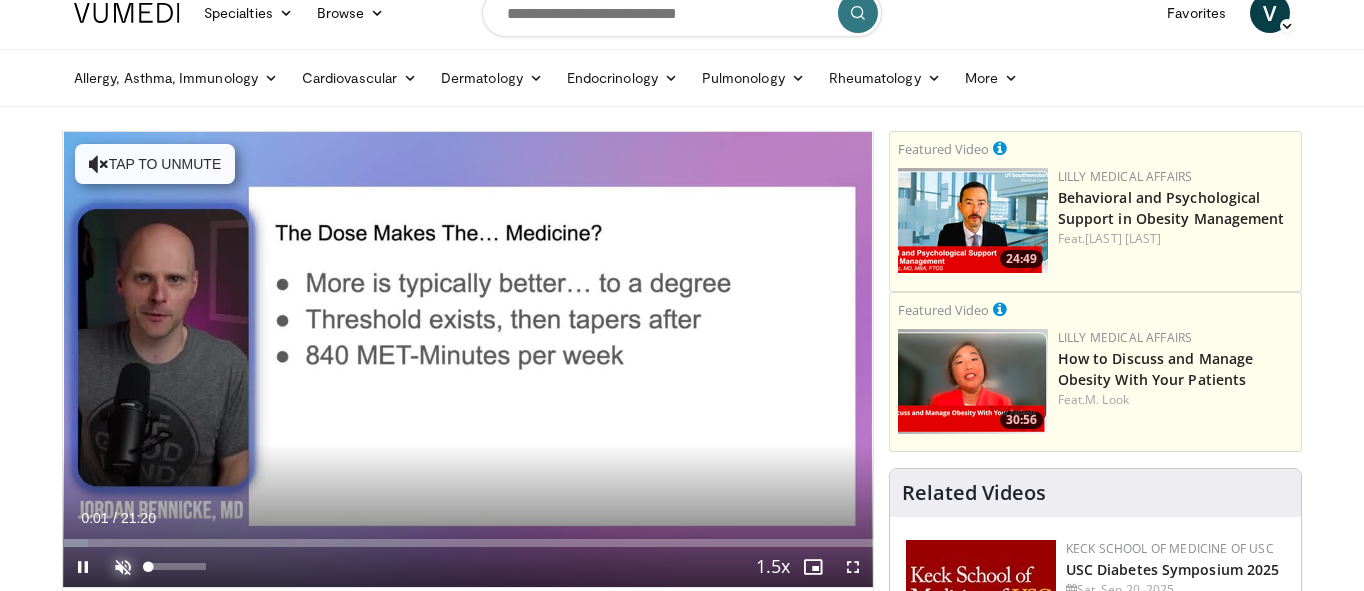 click at bounding box center (123, 567) 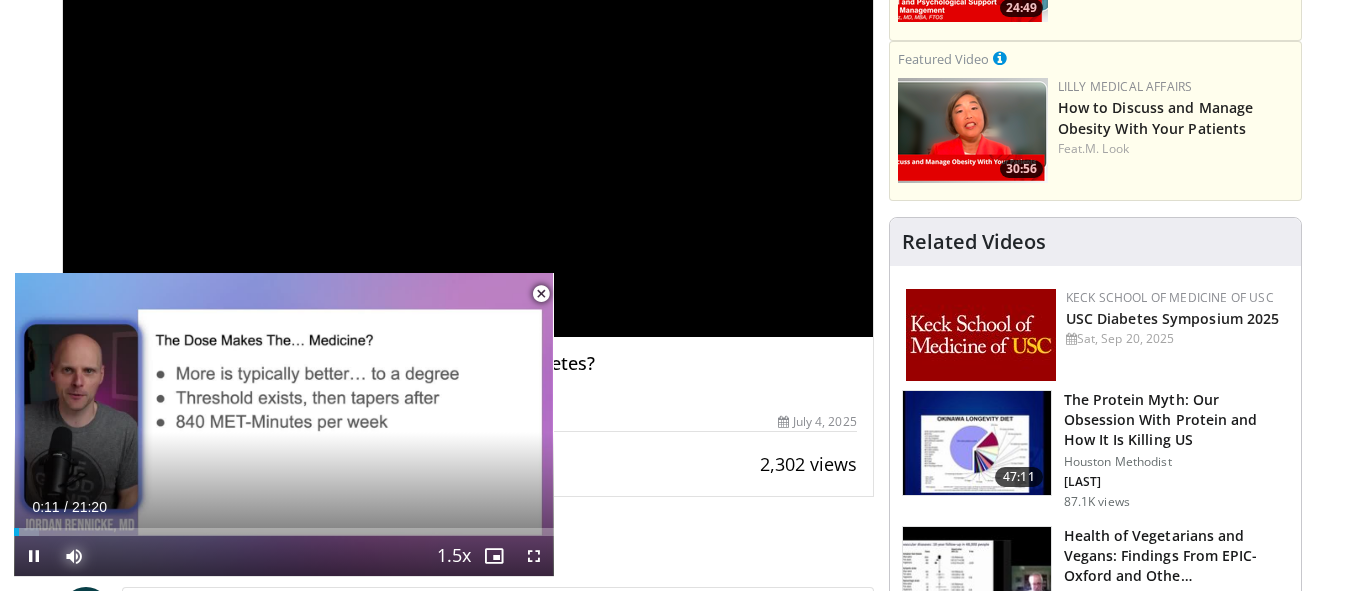 scroll, scrollTop: 275, scrollLeft: 0, axis: vertical 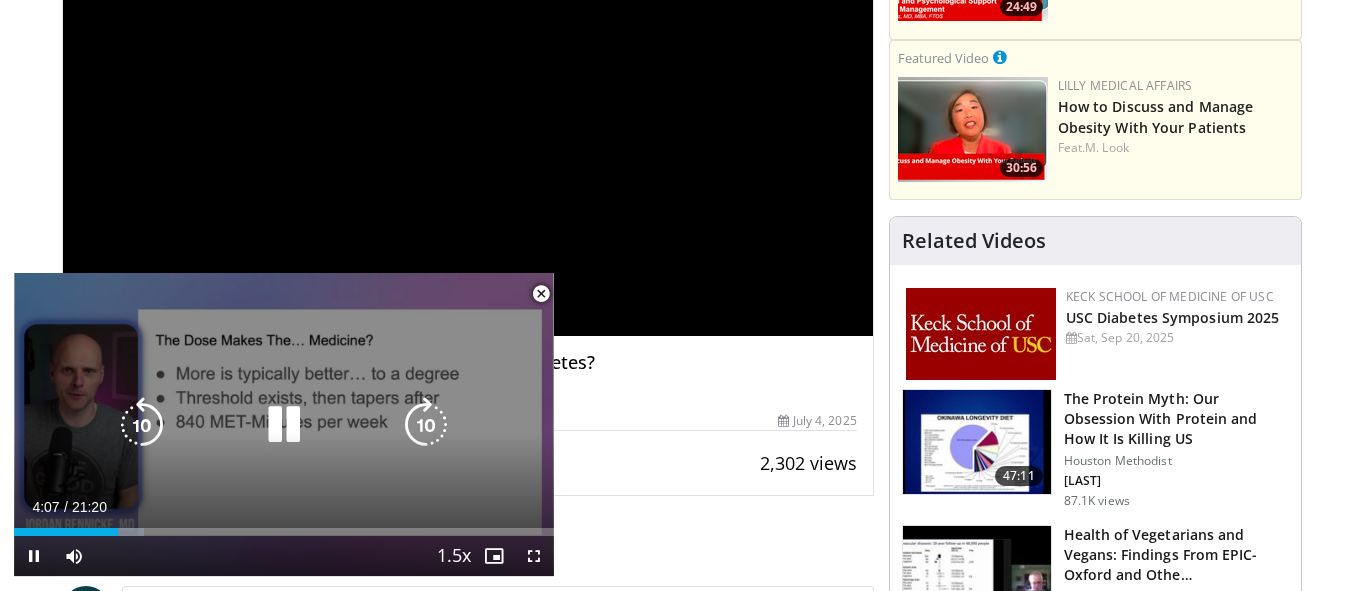 click at bounding box center (142, 425) 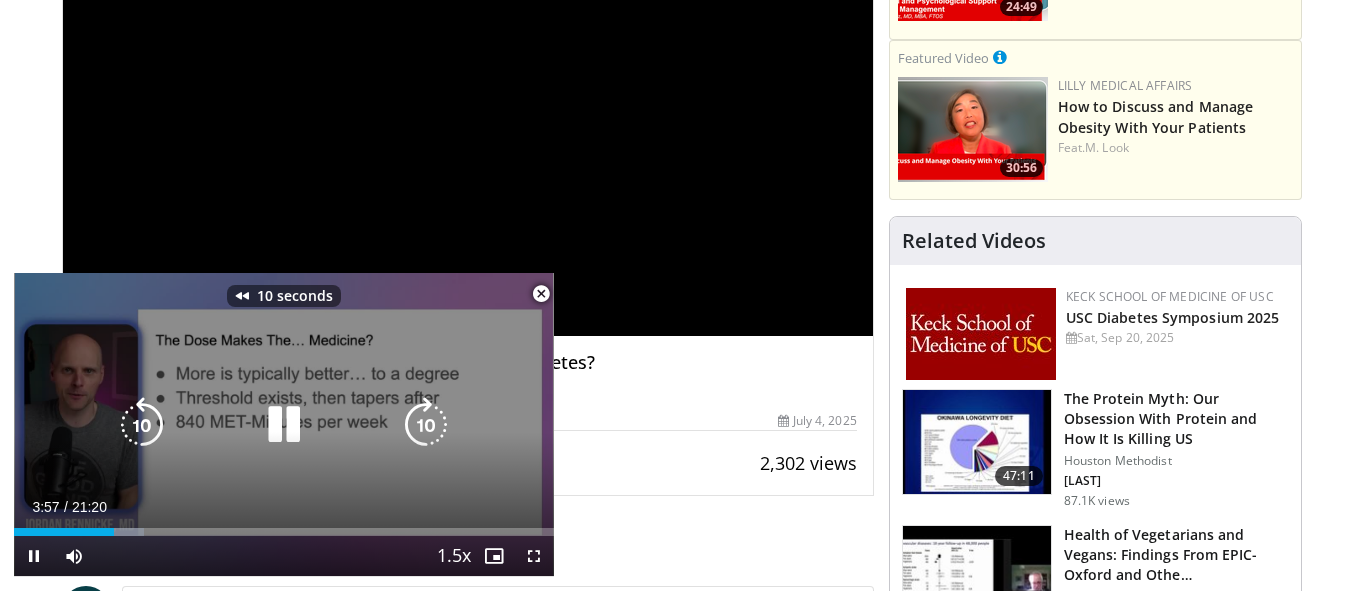 click at bounding box center [142, 425] 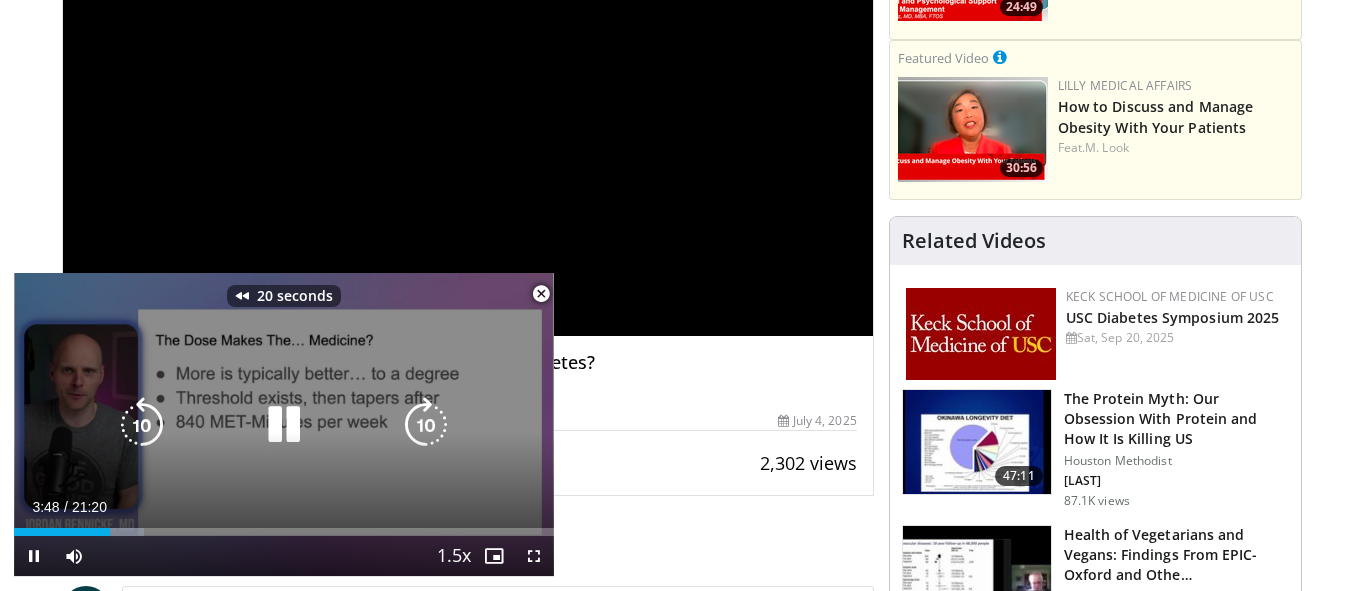click at bounding box center [142, 425] 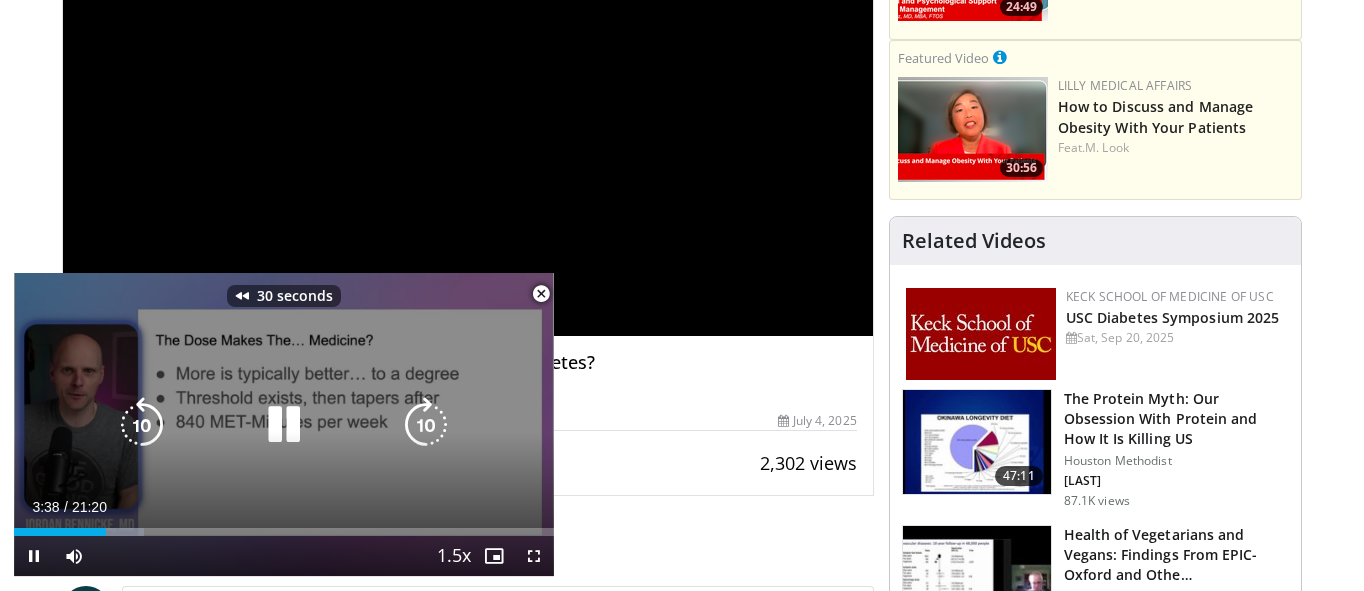 click at bounding box center [142, 425] 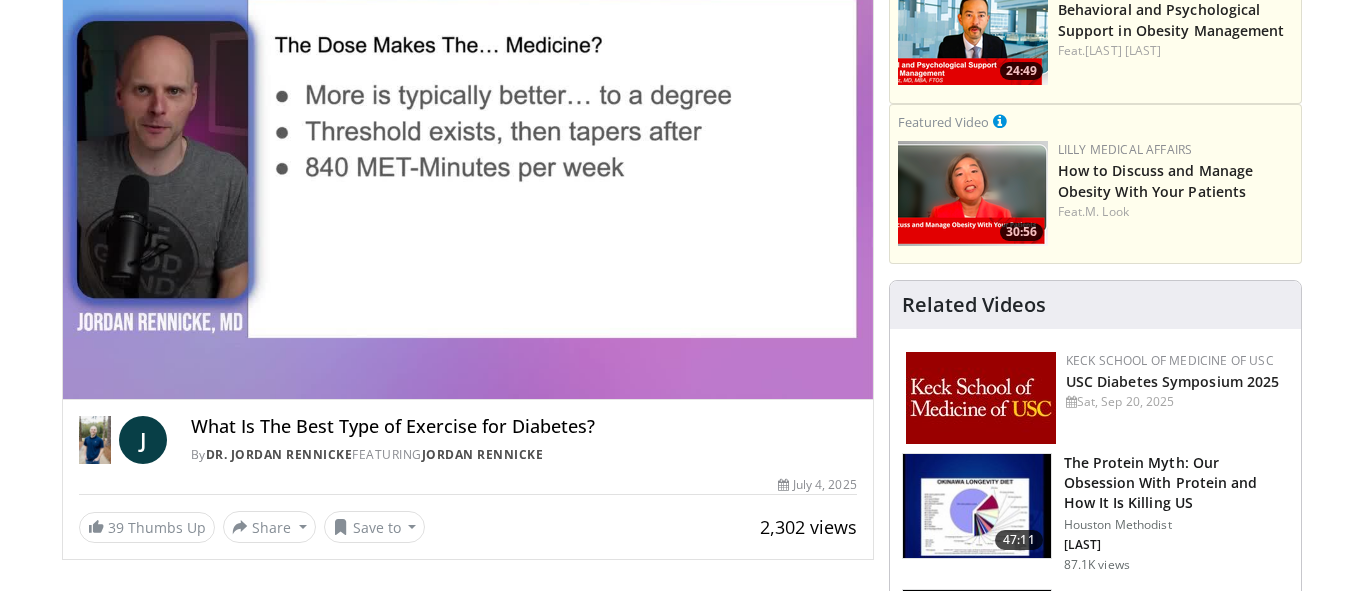 scroll, scrollTop: 207, scrollLeft: 0, axis: vertical 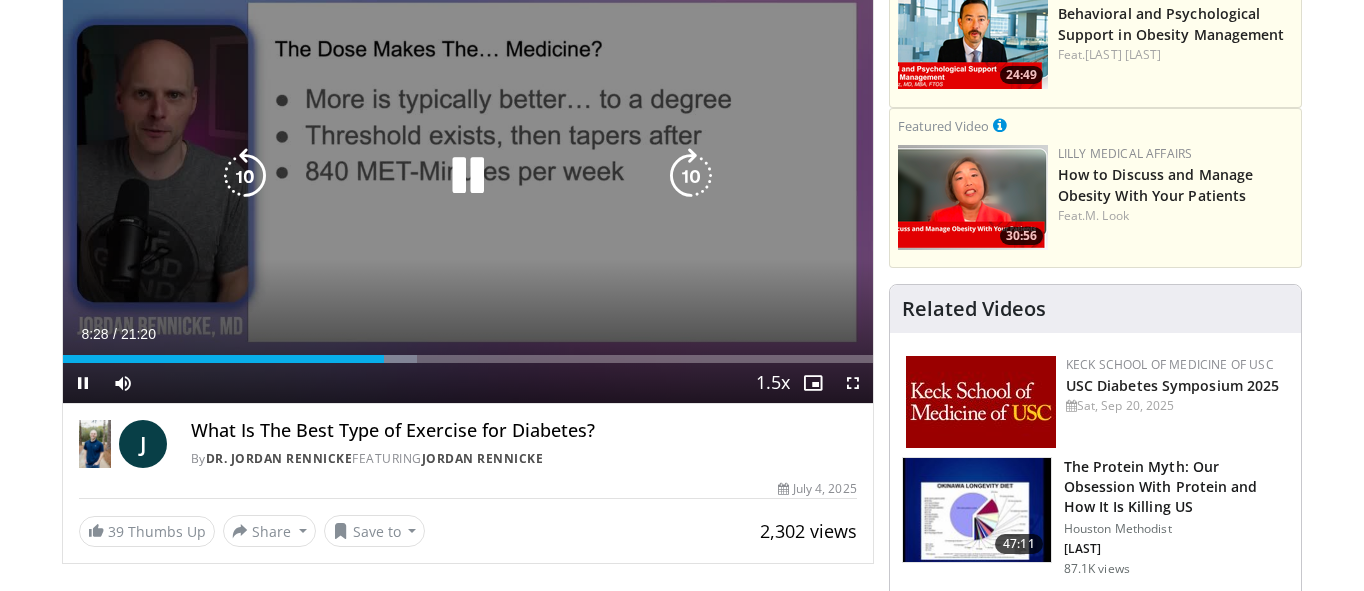 click at bounding box center (468, 176) 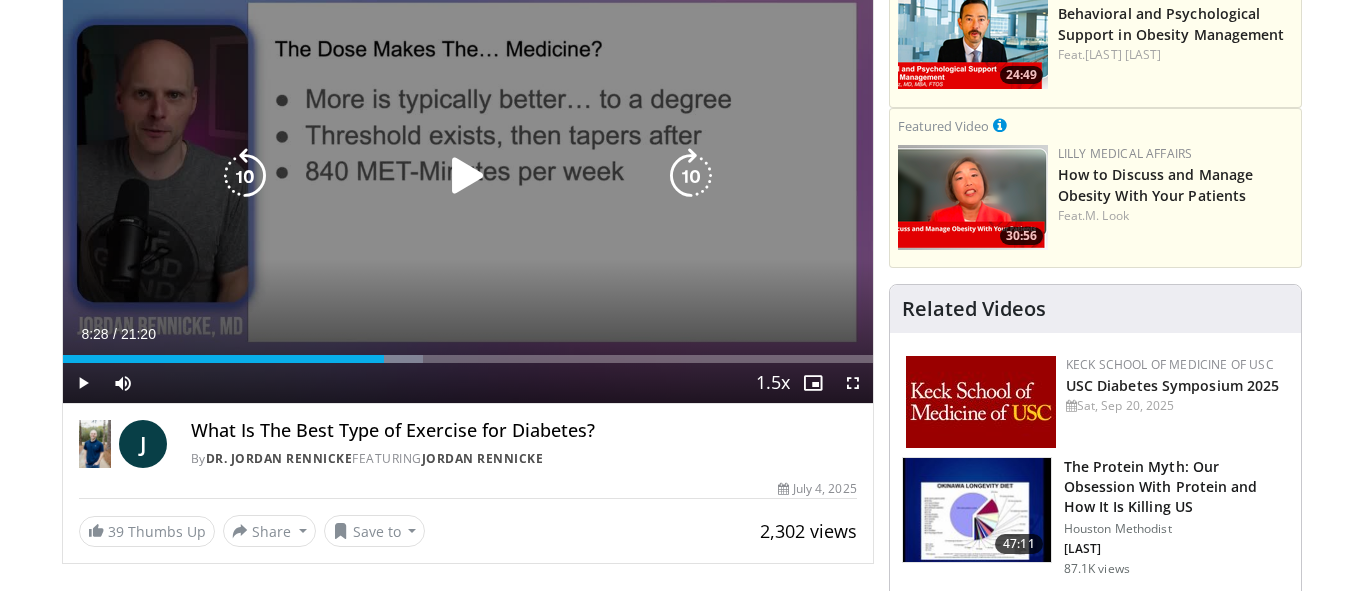 click at bounding box center (468, 176) 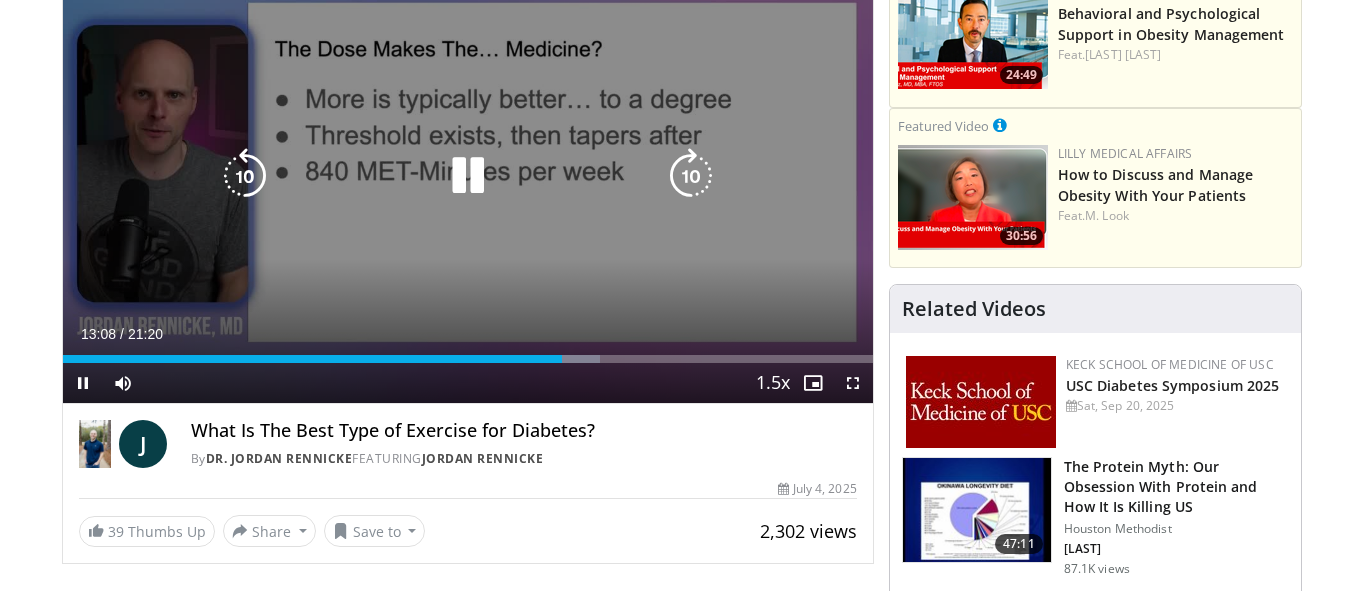 click at bounding box center (468, 176) 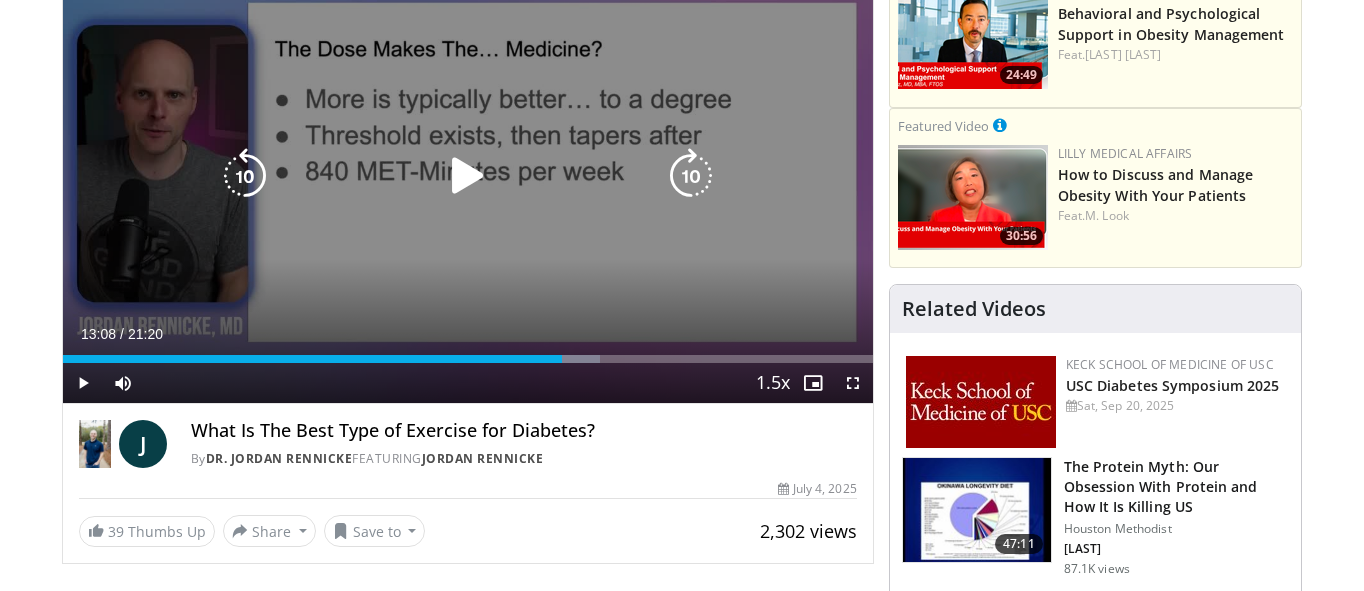 click at bounding box center (468, 176) 